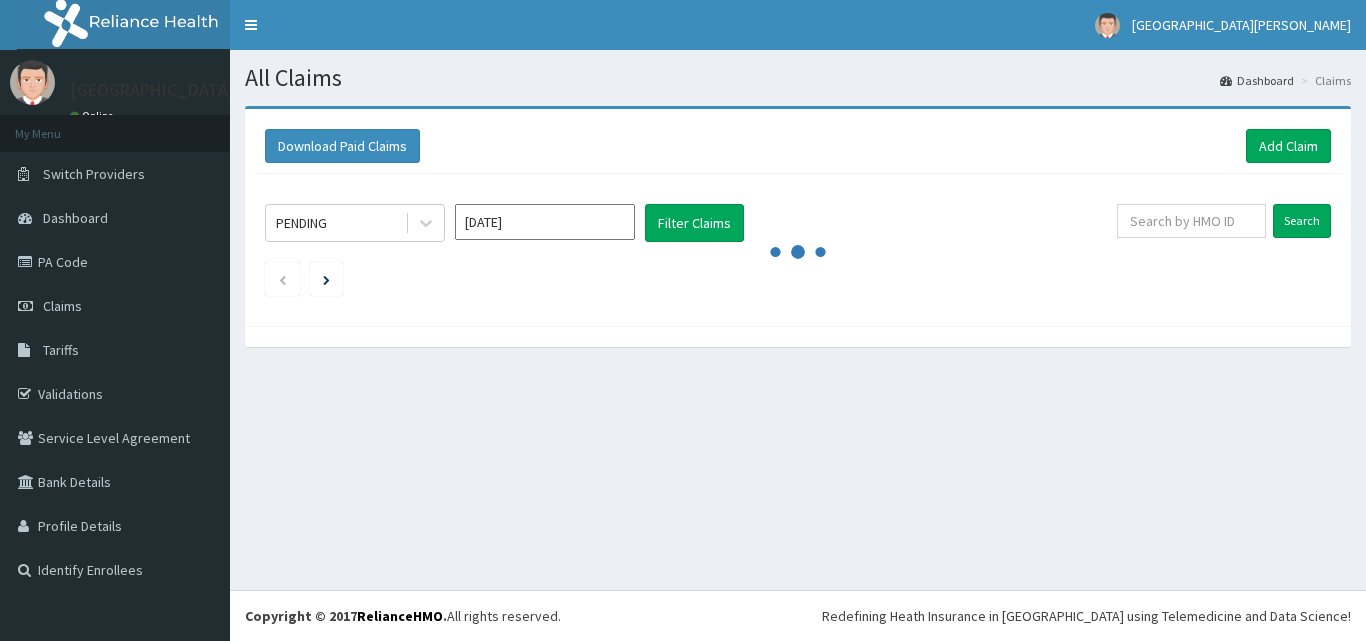 scroll, scrollTop: 0, scrollLeft: 0, axis: both 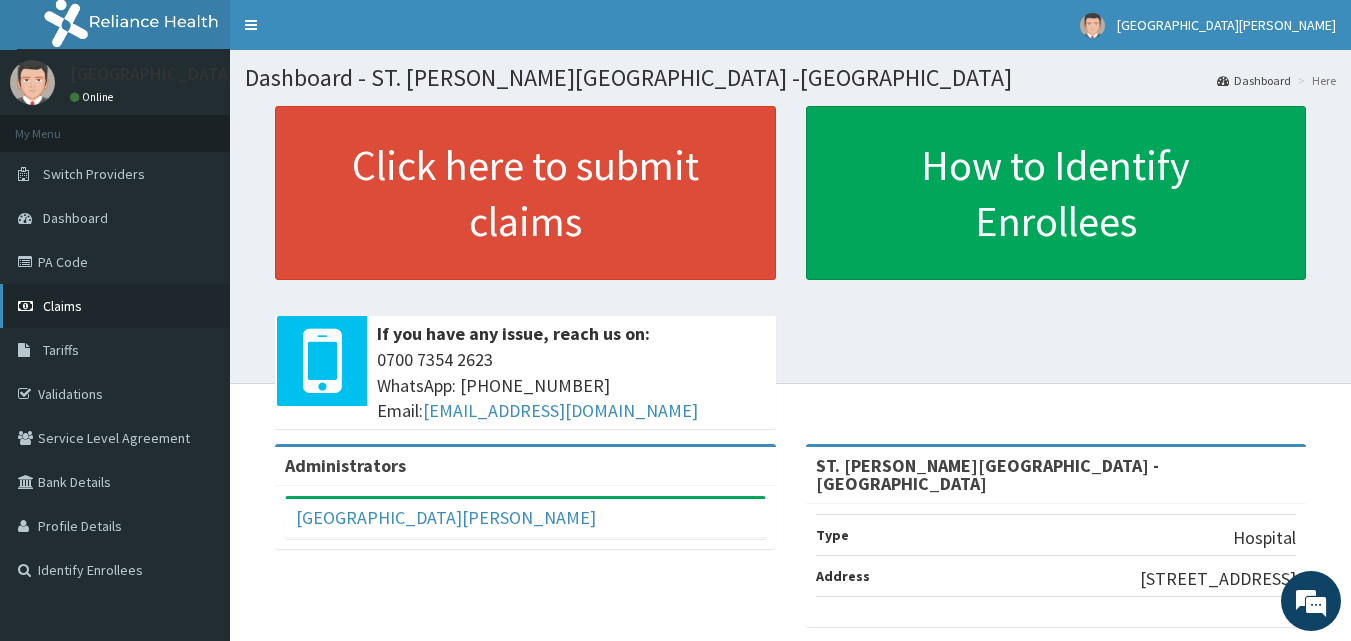 click on "Claims" at bounding box center [62, 306] 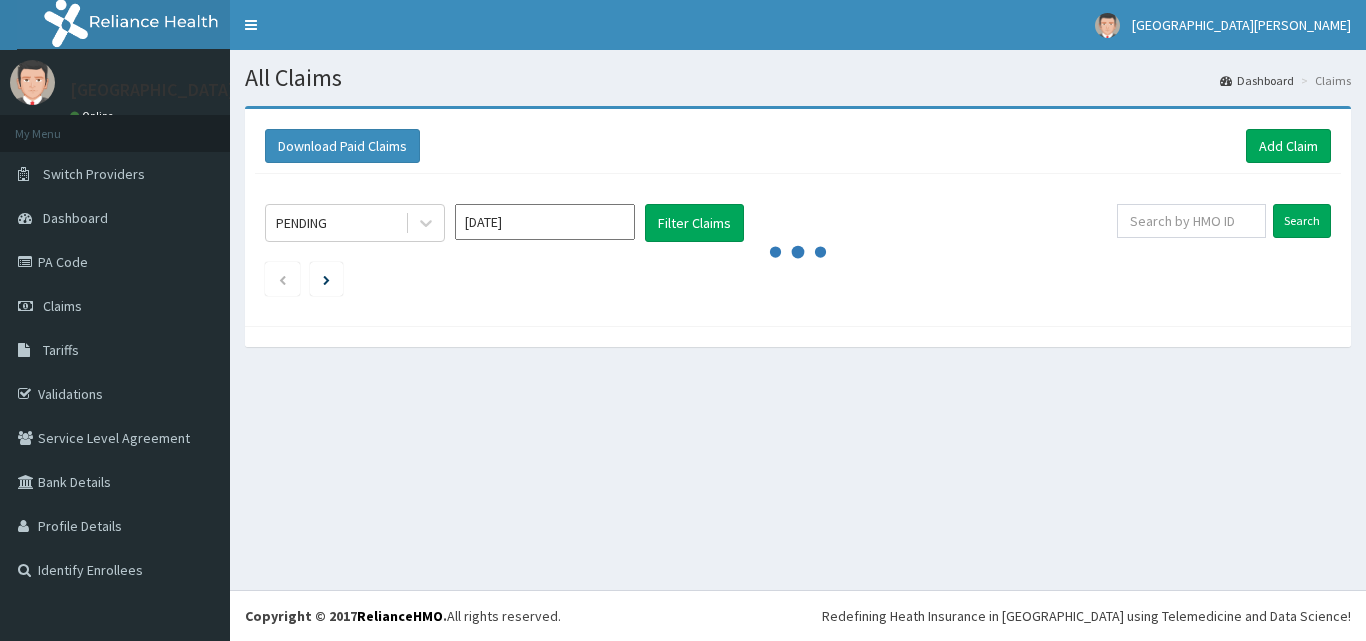 scroll, scrollTop: 0, scrollLeft: 0, axis: both 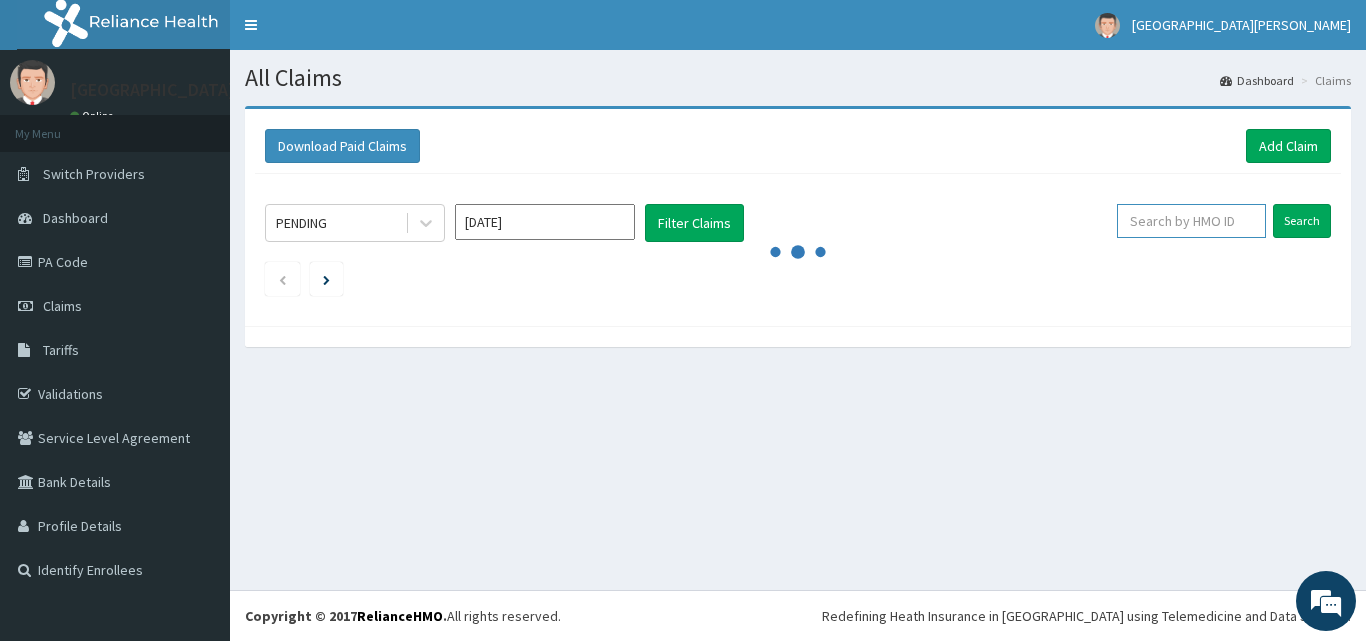 click at bounding box center (1191, 221) 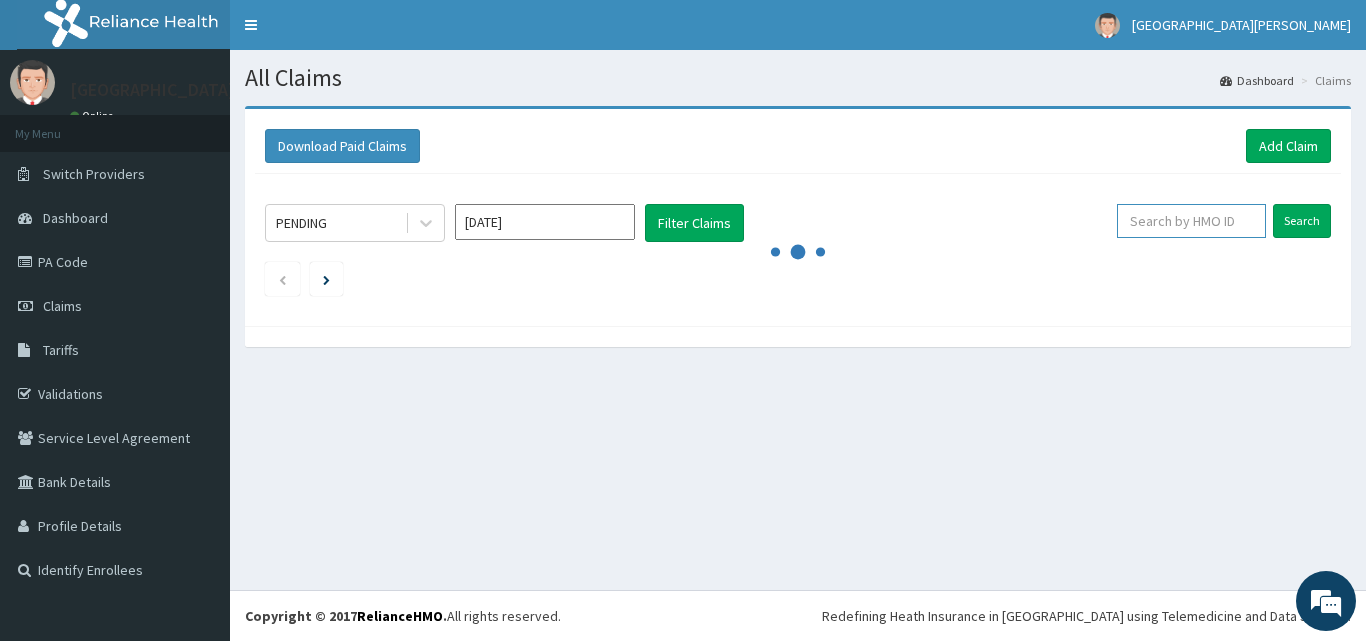 paste on "VIO/10088/A" 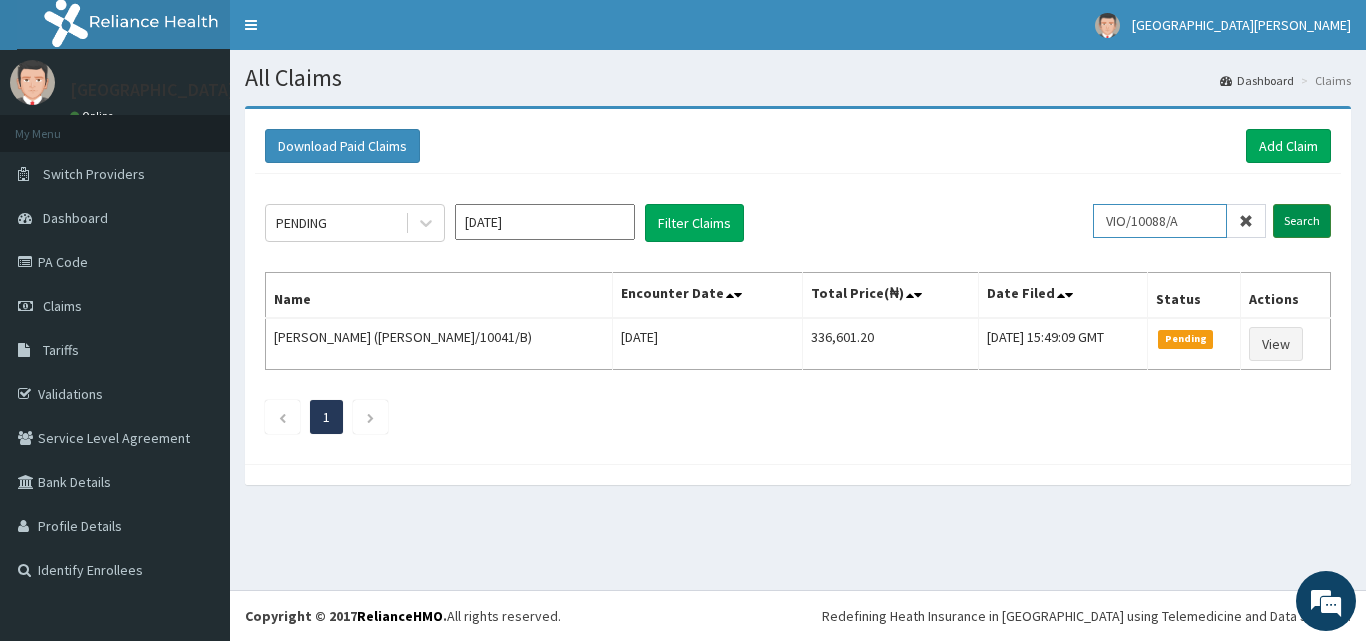 type on "VIO/10088/A" 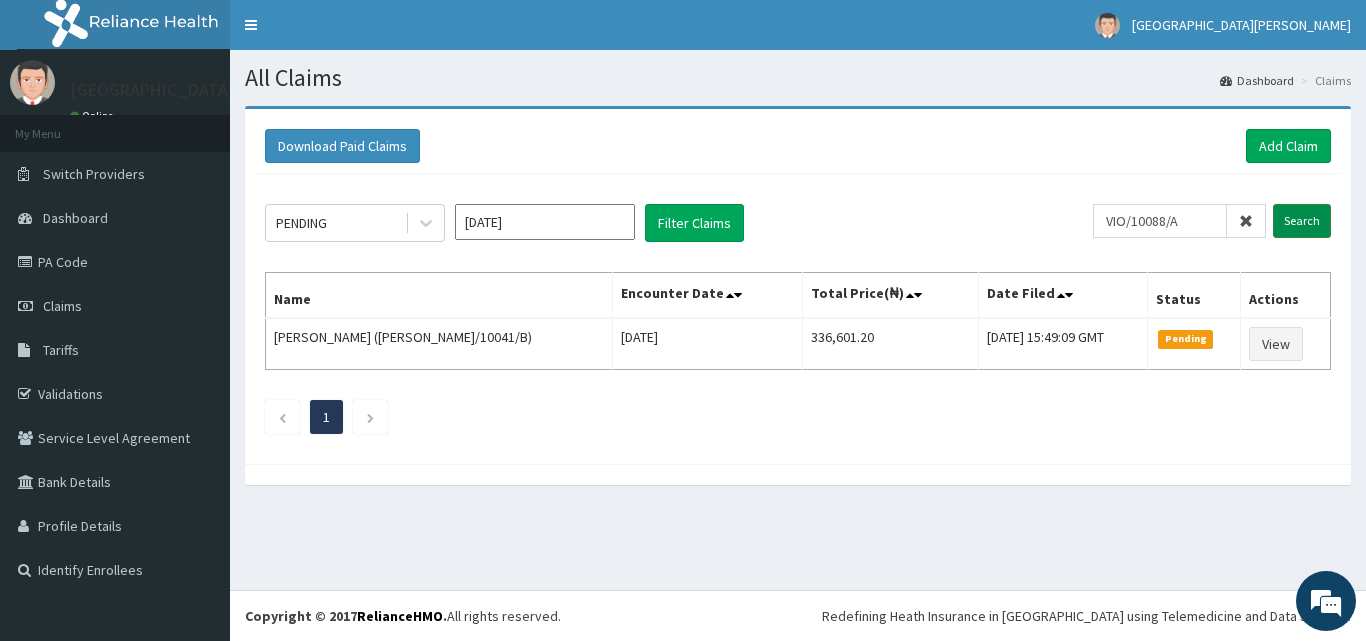 click on "Search" at bounding box center (1302, 221) 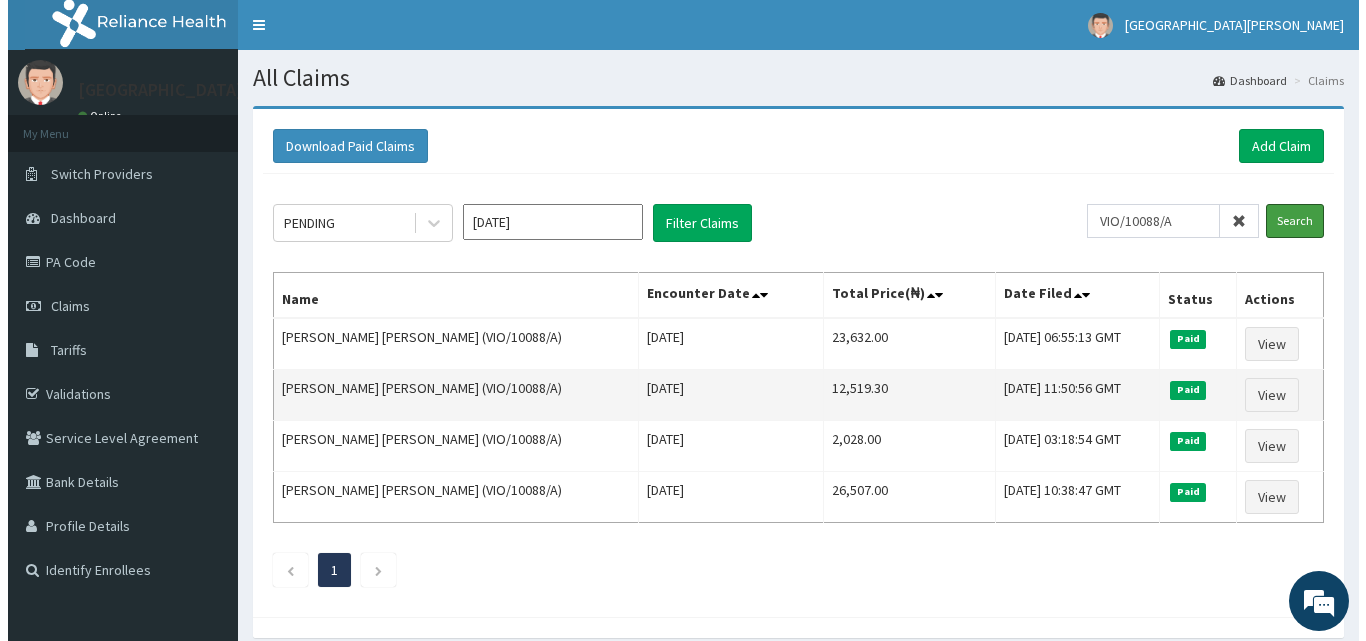 scroll, scrollTop: 0, scrollLeft: 0, axis: both 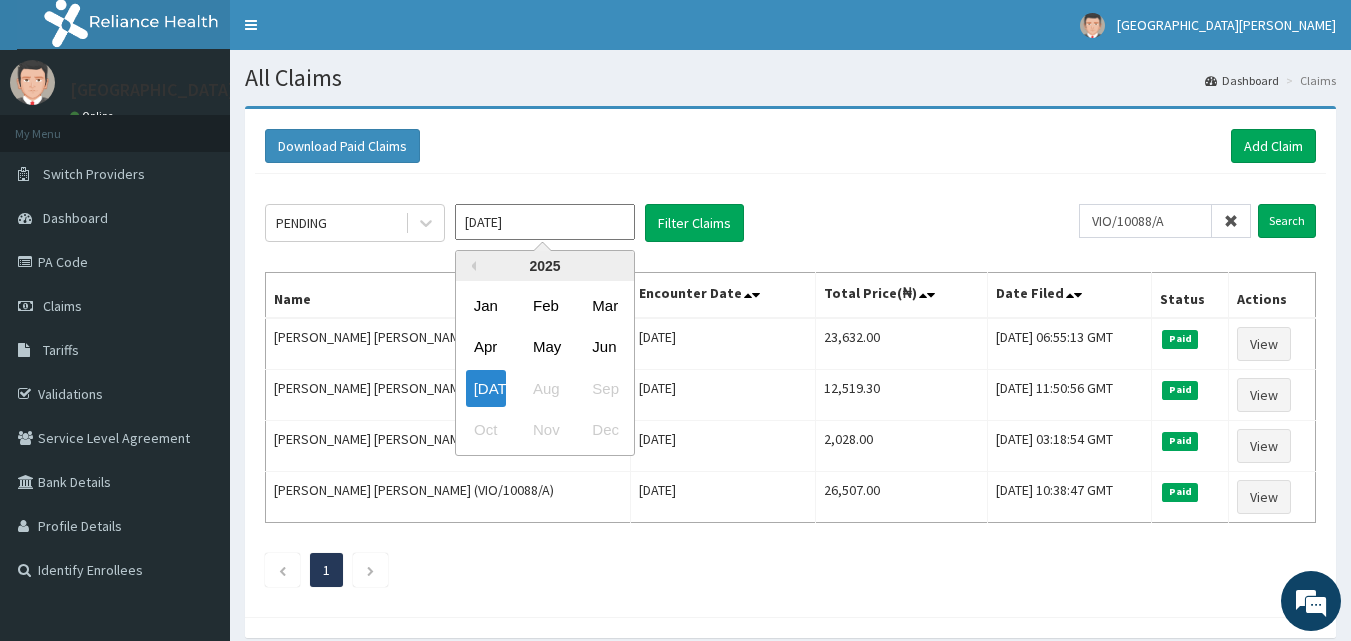 click on "Jul 2025" at bounding box center (545, 222) 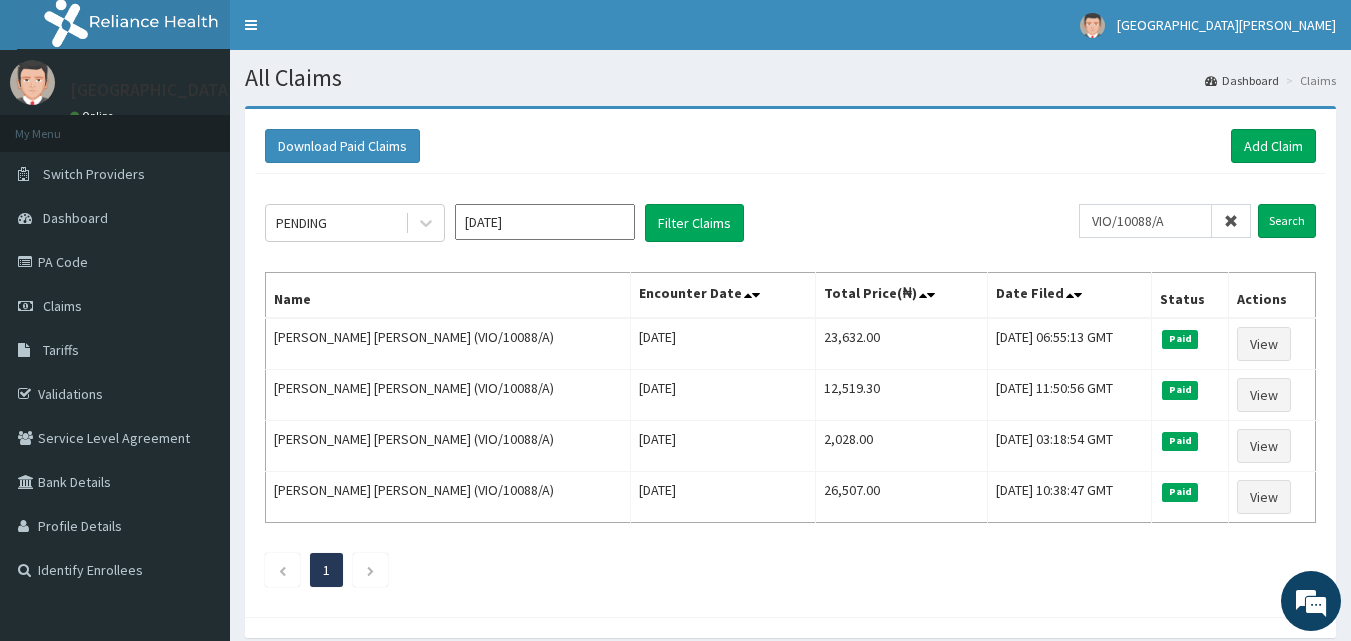 click on "Download Paid Claims Add Claim × Note you can only download claims within a maximum of 1 year and the dates will auto-adjust when you select range that is greater than 1 year From 14-04-2025 To 14-07-2025 Close Download PENDING Jul 2025 Filter Claims VIO/10088/A Search Name Encounter Date Total Price(₦) Date Filed Status Actions MICHAEL GODWIN EFFIONG (VIO/10088/A) Fri May 30 2025 23,632.00 Thu, 05 Jun 2025 06:55:13 GMT Paid View MICHAEL GODWIN EFFIONG (VIO/10088/A) Mon Mar 10 2025 12,519.30 Thu, 20 Mar 2025 11:50:56 GMT Paid View MICHAEL GODWIN EFFIONG (VIO/10088/A) Fri Jan 24 2025 2,028.00 Sat, 01 Feb 2025 03:18:54 GMT Paid View MICHAEL GODWIN EFFIONG (VIO/10088/A) Mon Jan 20 2025 26,507.00 Thu, 23 Jan 2025 10:38:47 GMT Paid View 1" at bounding box center [790, 382] 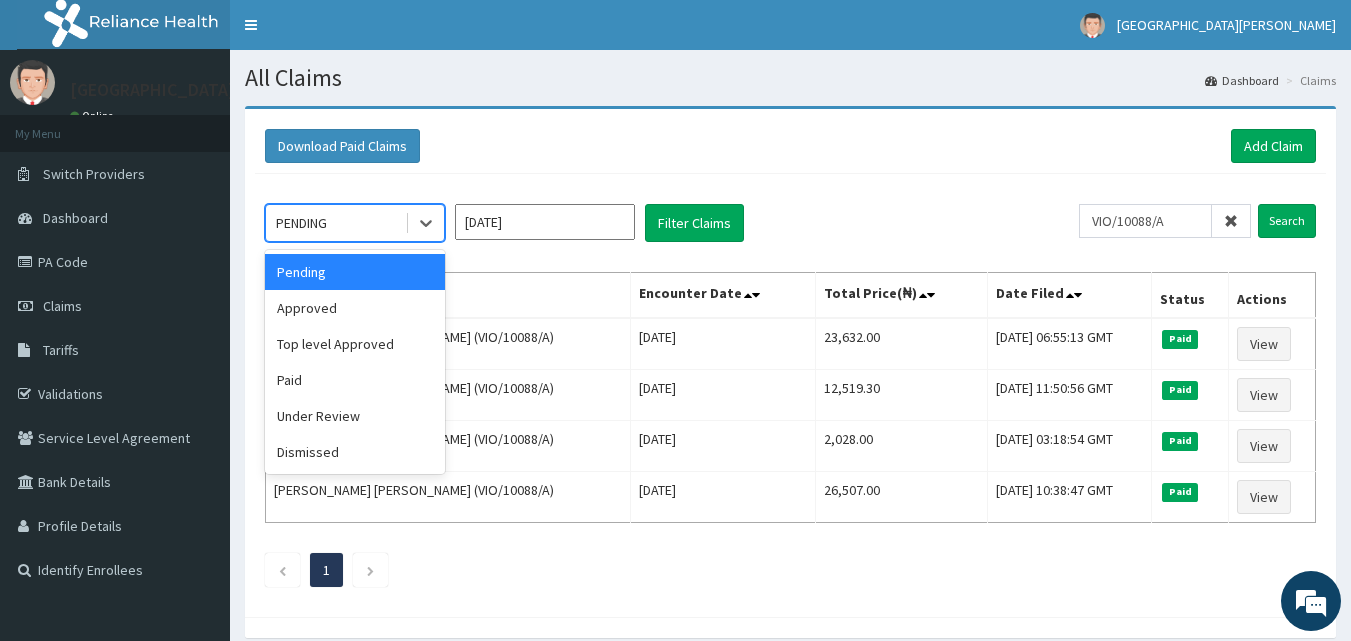 click on "PENDING" at bounding box center (335, 223) 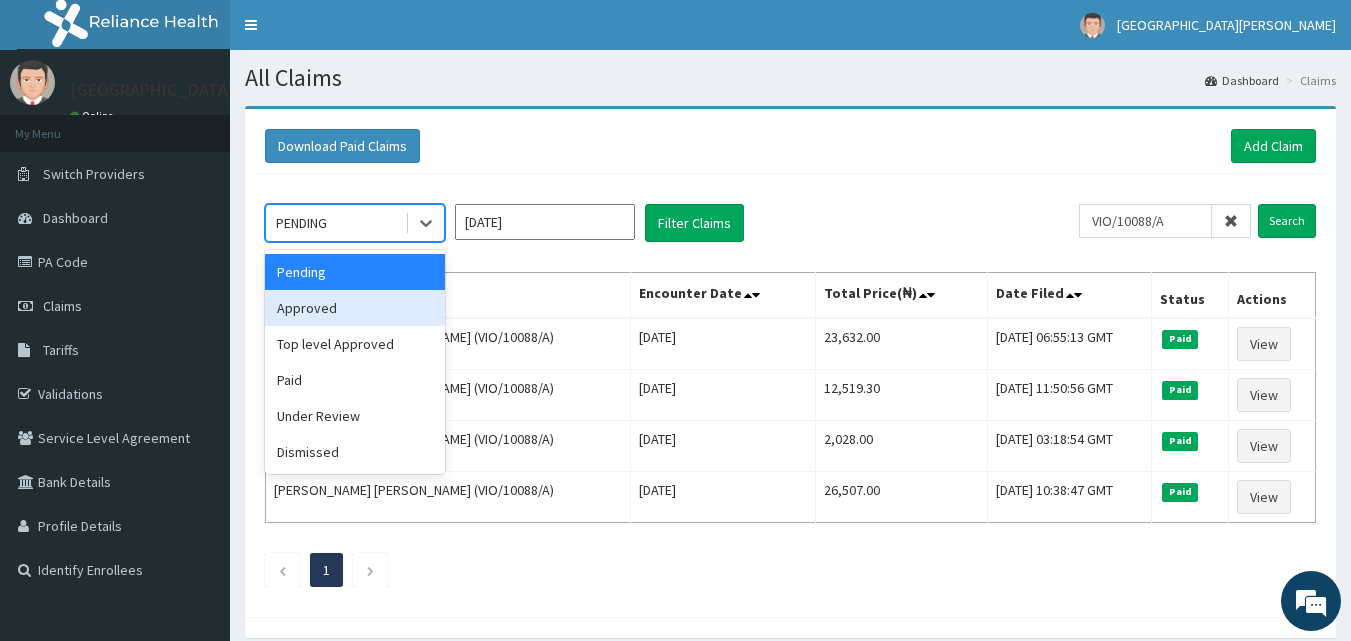 click on "Approved" at bounding box center (355, 308) 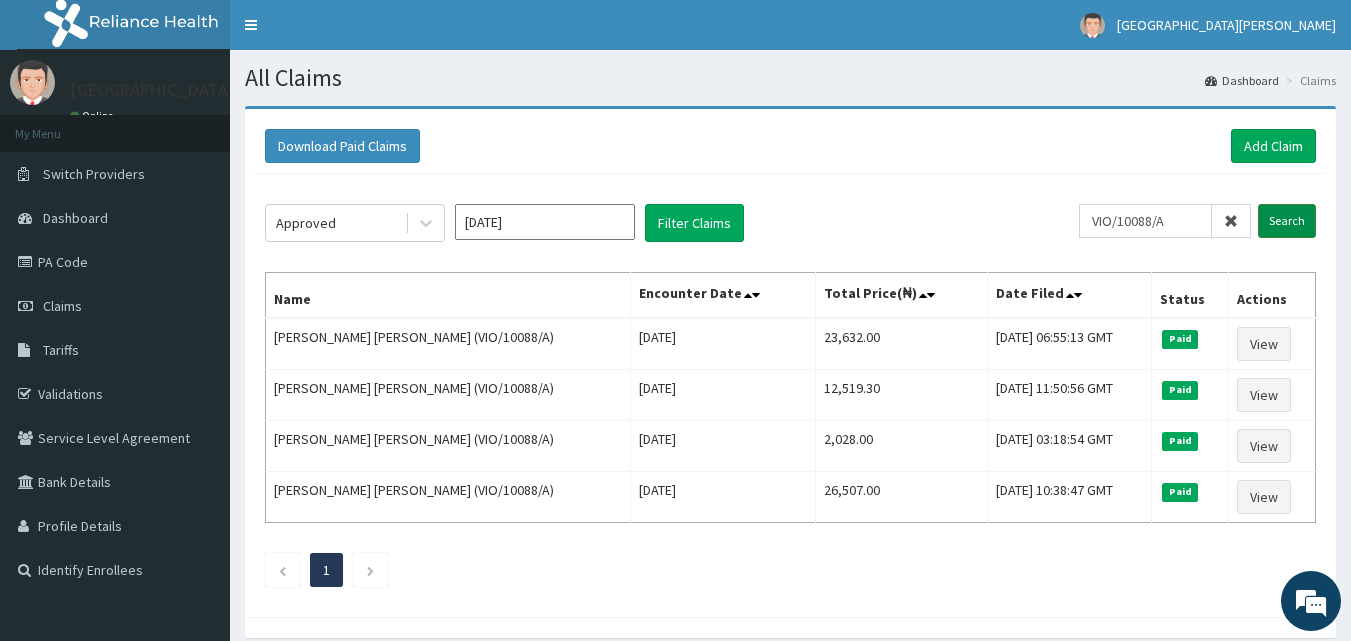 click on "Search" at bounding box center [1287, 221] 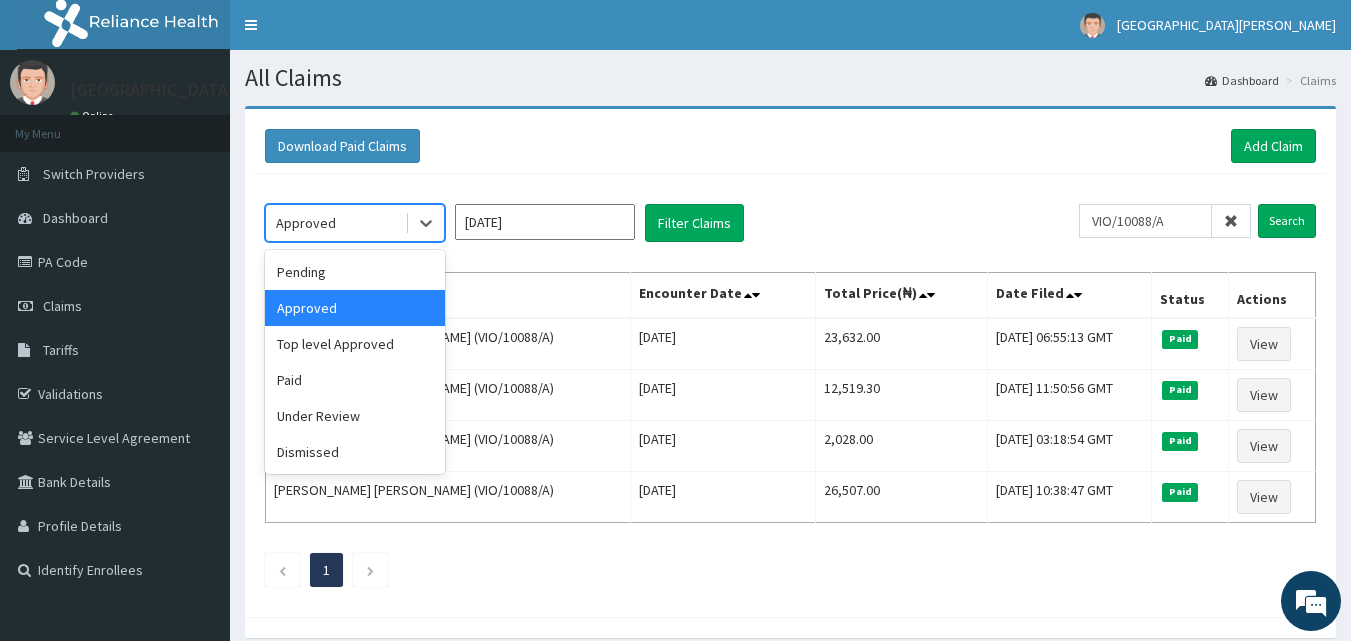 click on "Approved" at bounding box center [335, 223] 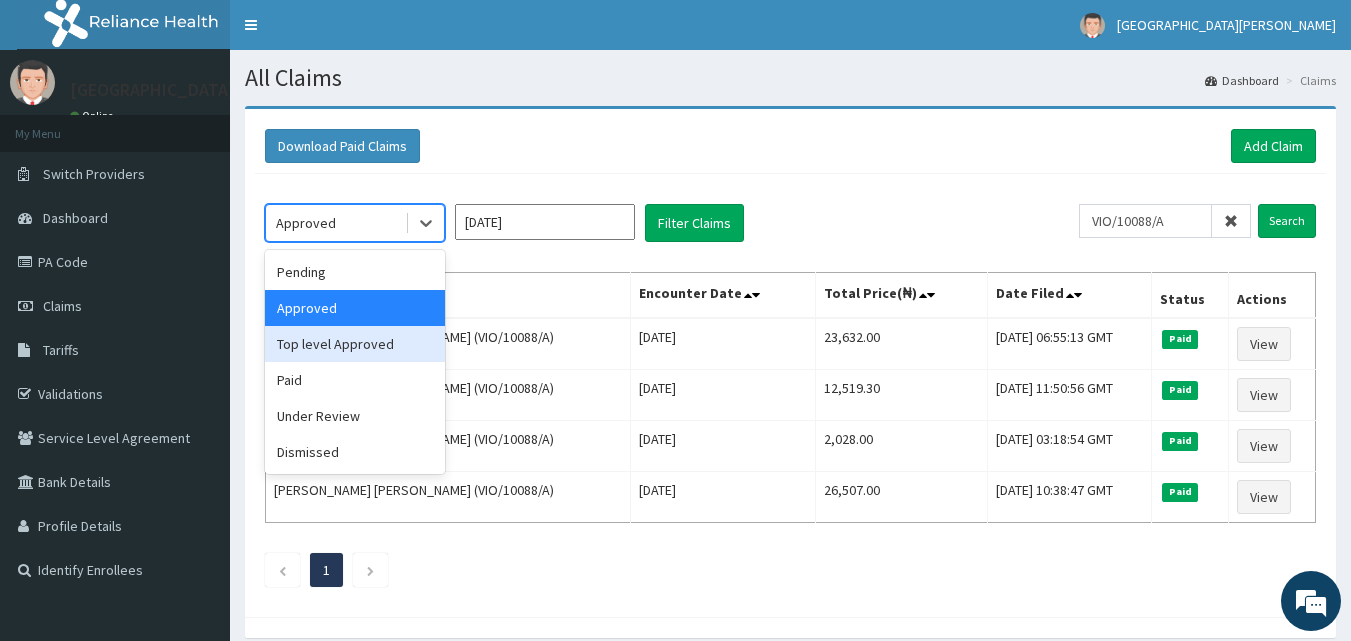 click on "Top level Approved" at bounding box center [355, 344] 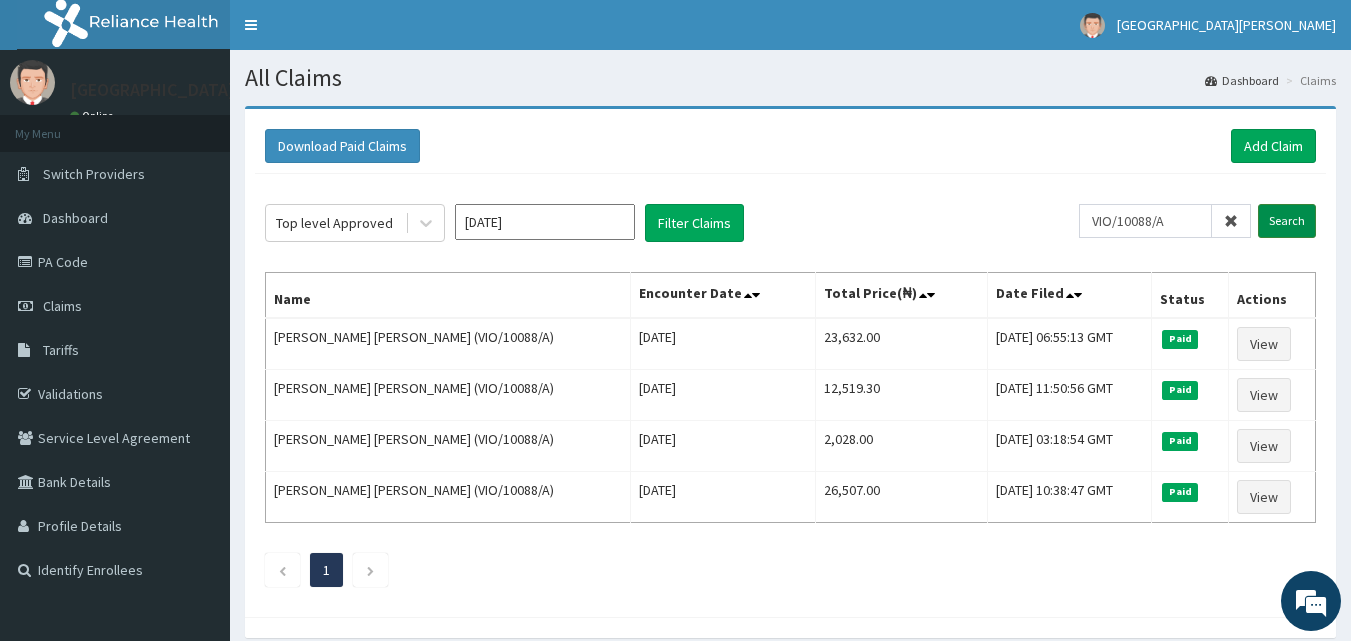 click on "Search" at bounding box center [1287, 221] 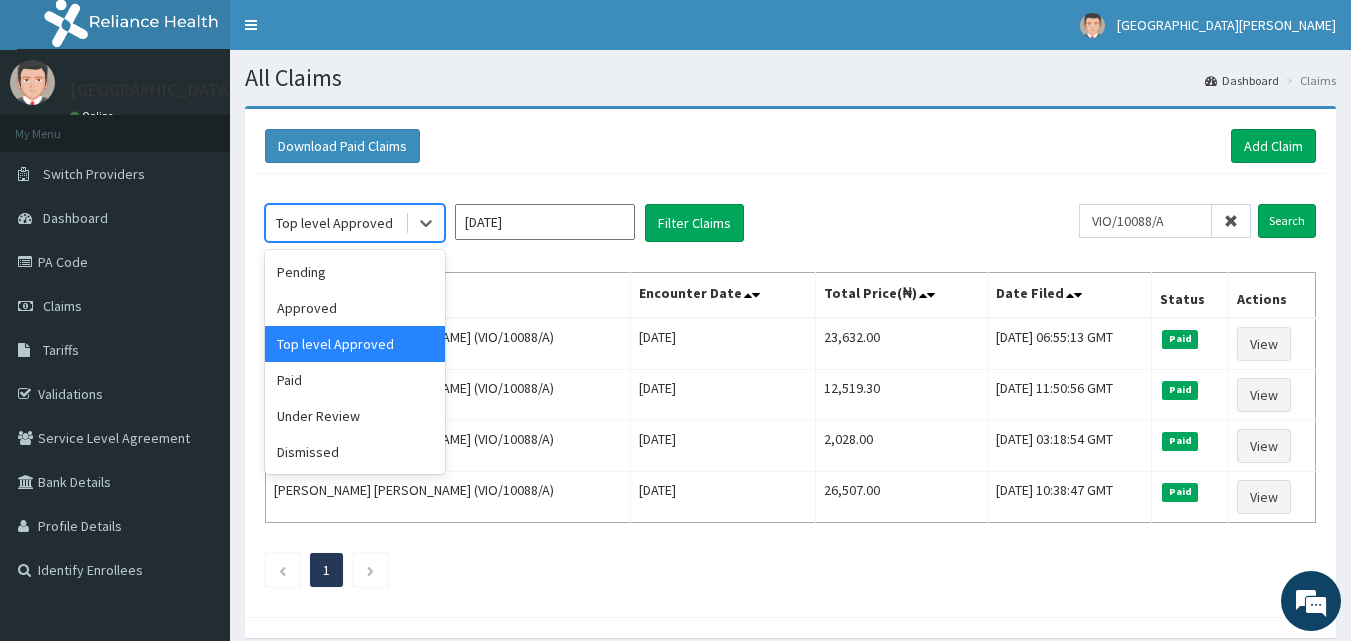drag, startPoint x: 346, startPoint y: 216, endPoint x: 339, endPoint y: 241, distance: 25.96151 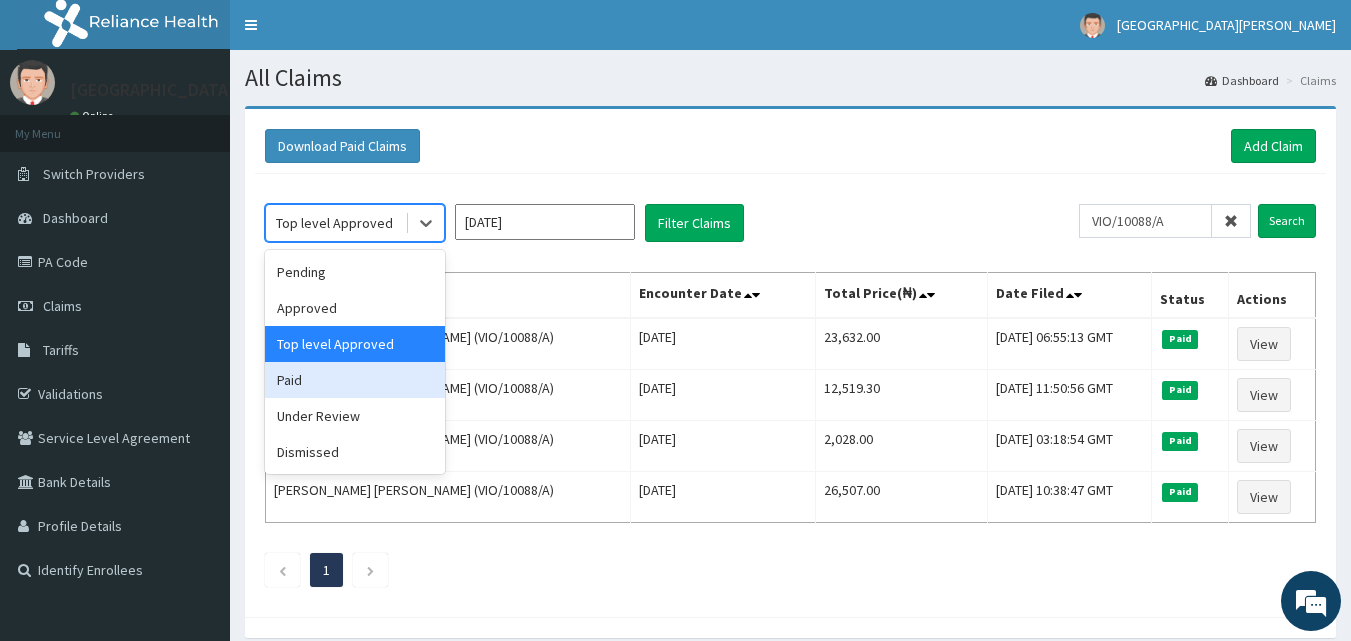 click on "Paid" at bounding box center (355, 380) 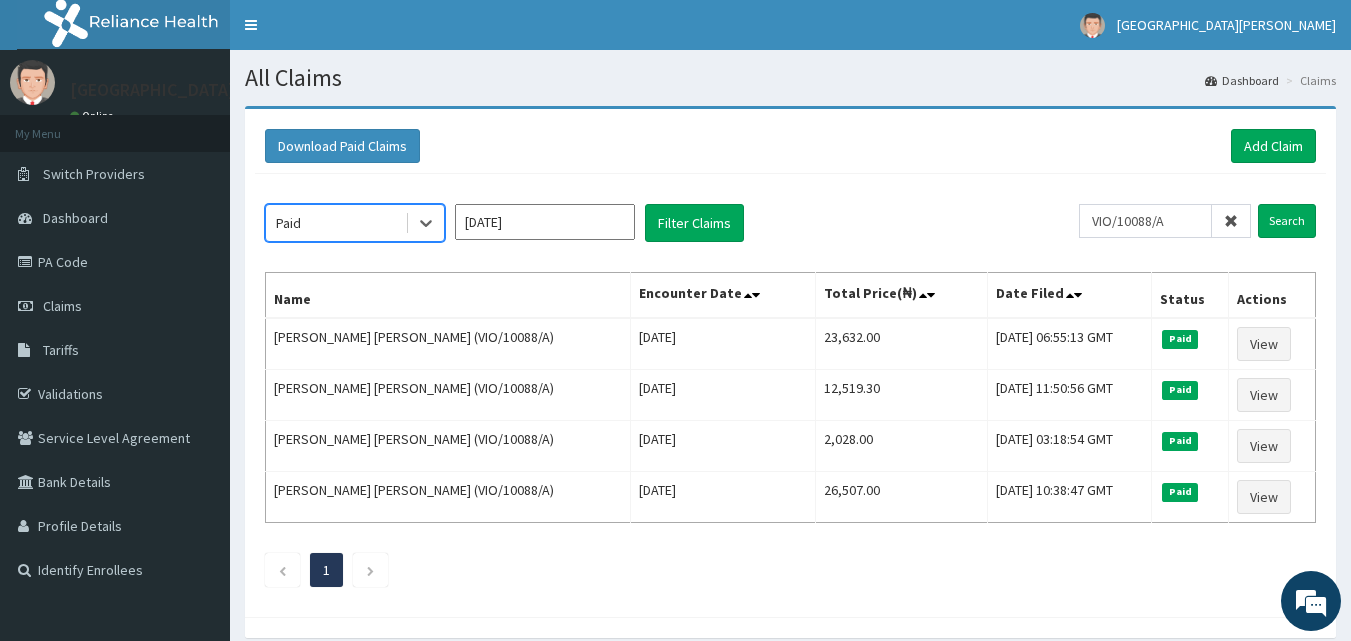 click on "option Paid, selected.   Select is focused ,type to refine list, press Down to open the menu,  Paid Jul 2025 Filter Claims VIO/10088/A Search Name Encounter Date Total Price(₦) Date Filed Status Actions MICHAEL GODWIN EFFIONG (VIO/10088/A) Fri May 30 2025 23,632.00 Thu, 05 Jun 2025 06:55:13 GMT Paid View MICHAEL GODWIN EFFIONG (VIO/10088/A) Mon Mar 10 2025 12,519.30 Thu, 20 Mar 2025 11:50:56 GMT Paid View MICHAEL GODWIN EFFIONG (VIO/10088/A) Fri Jan 24 2025 2,028.00 Sat, 01 Feb 2025 03:18:54 GMT Paid View MICHAEL GODWIN EFFIONG (VIO/10088/A) Mon Jan 20 2025 26,507.00 Thu, 23 Jan 2025 10:38:47 GMT Paid View 1" 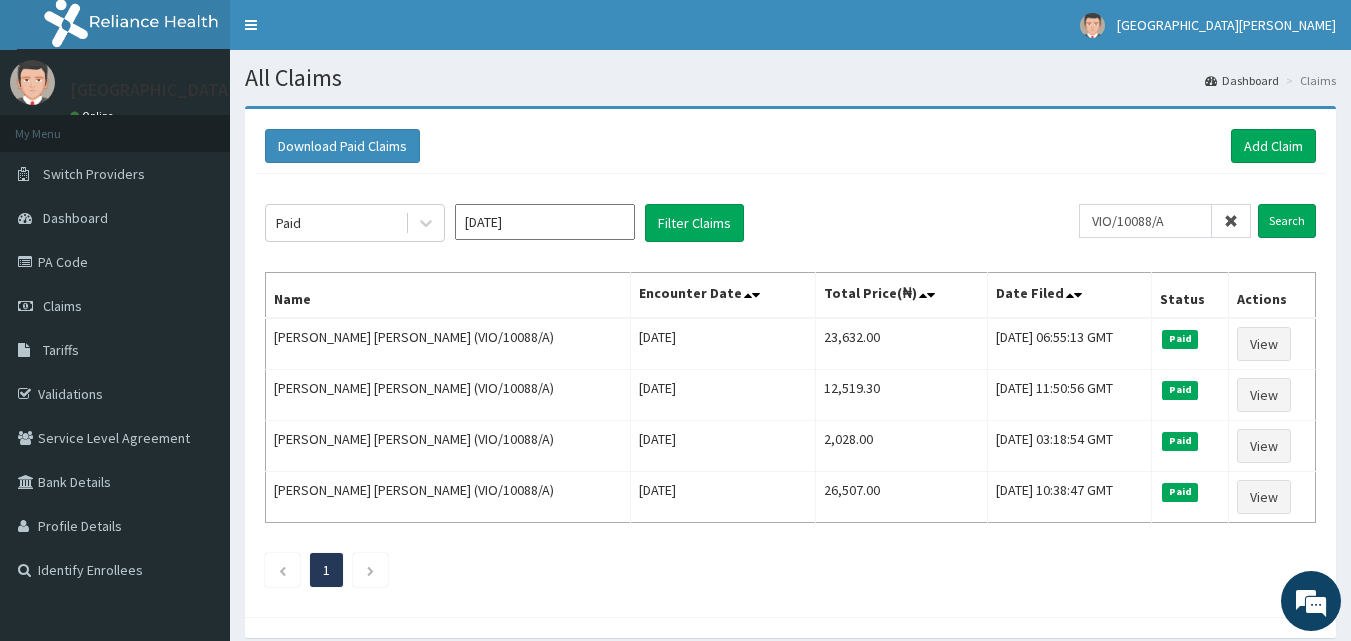 click at bounding box center [1231, 221] 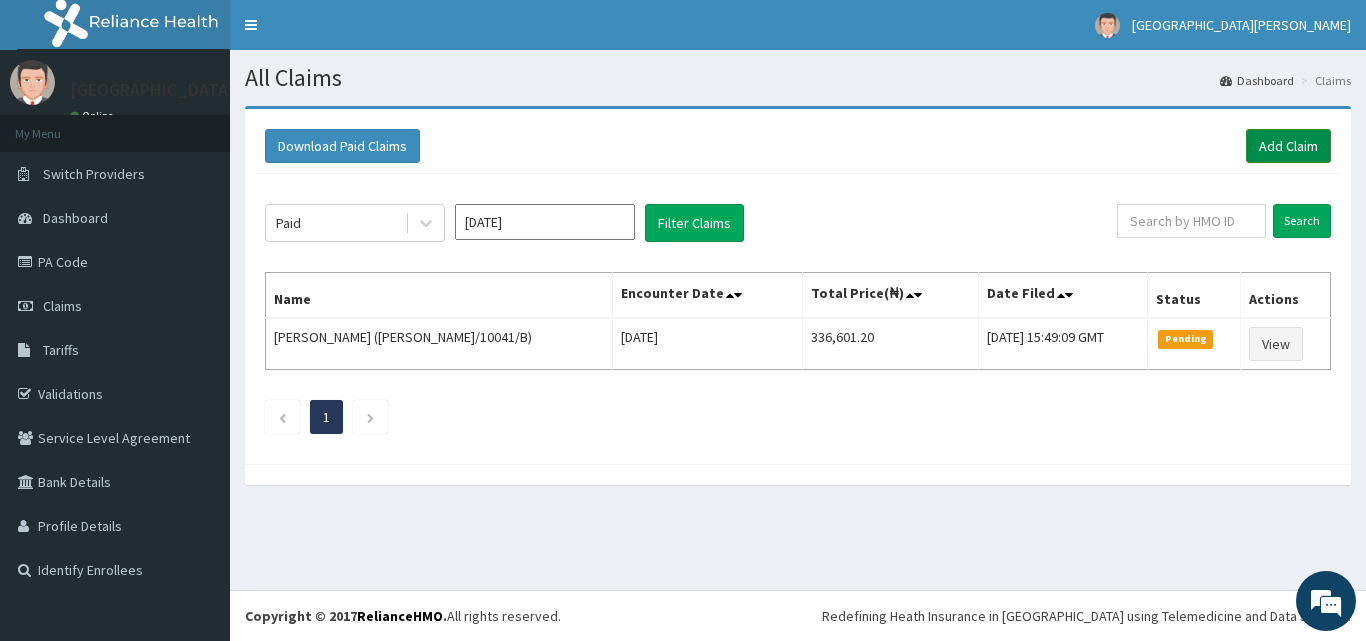 click on "Add Claim" at bounding box center (1288, 146) 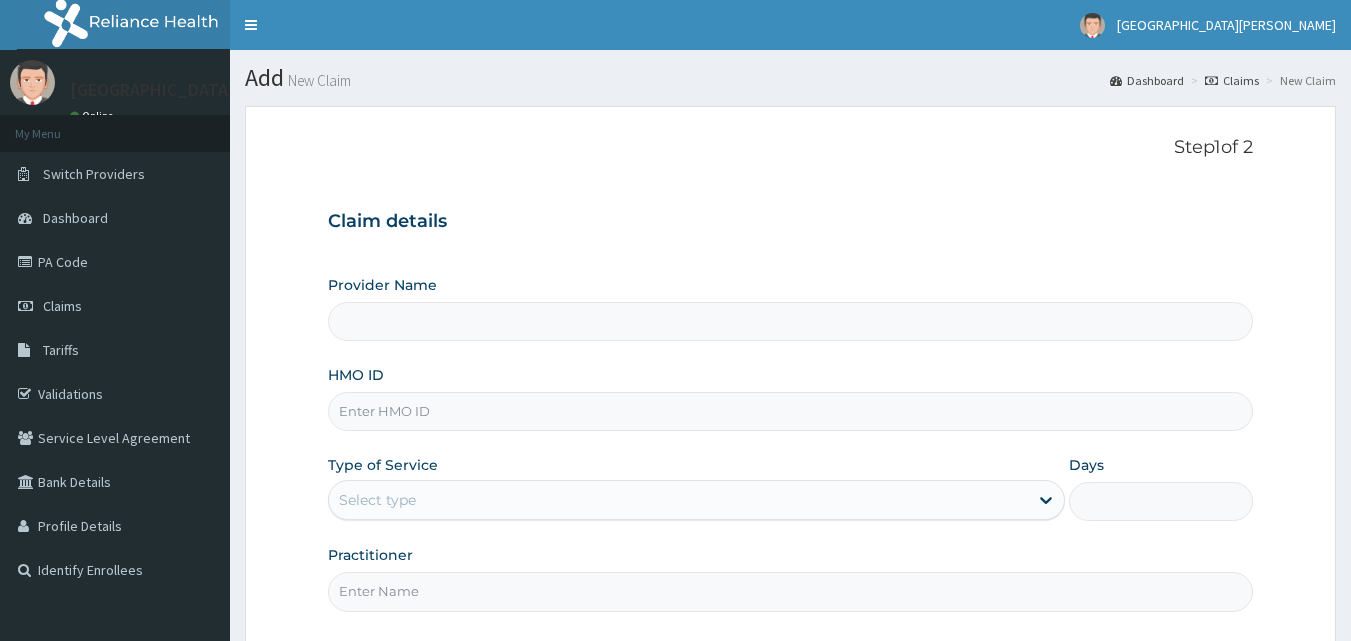 scroll, scrollTop: 0, scrollLeft: 0, axis: both 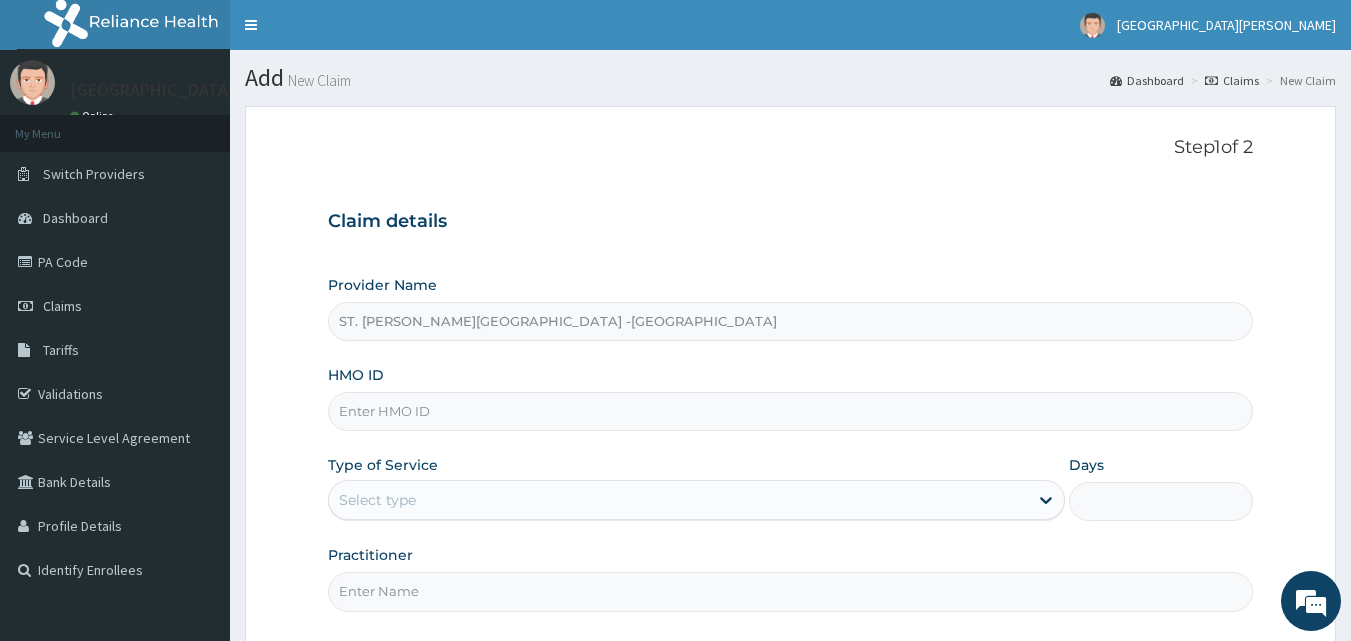click on "HMO ID" at bounding box center [791, 411] 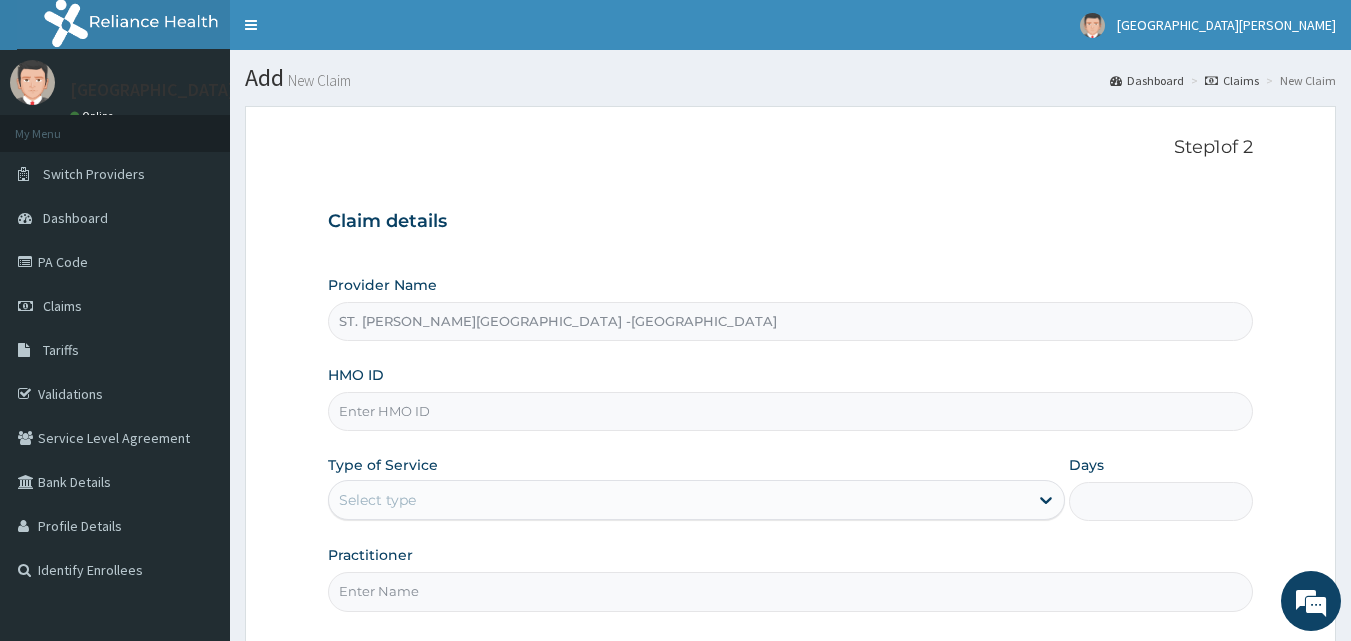 paste on "VIO/10088/A" 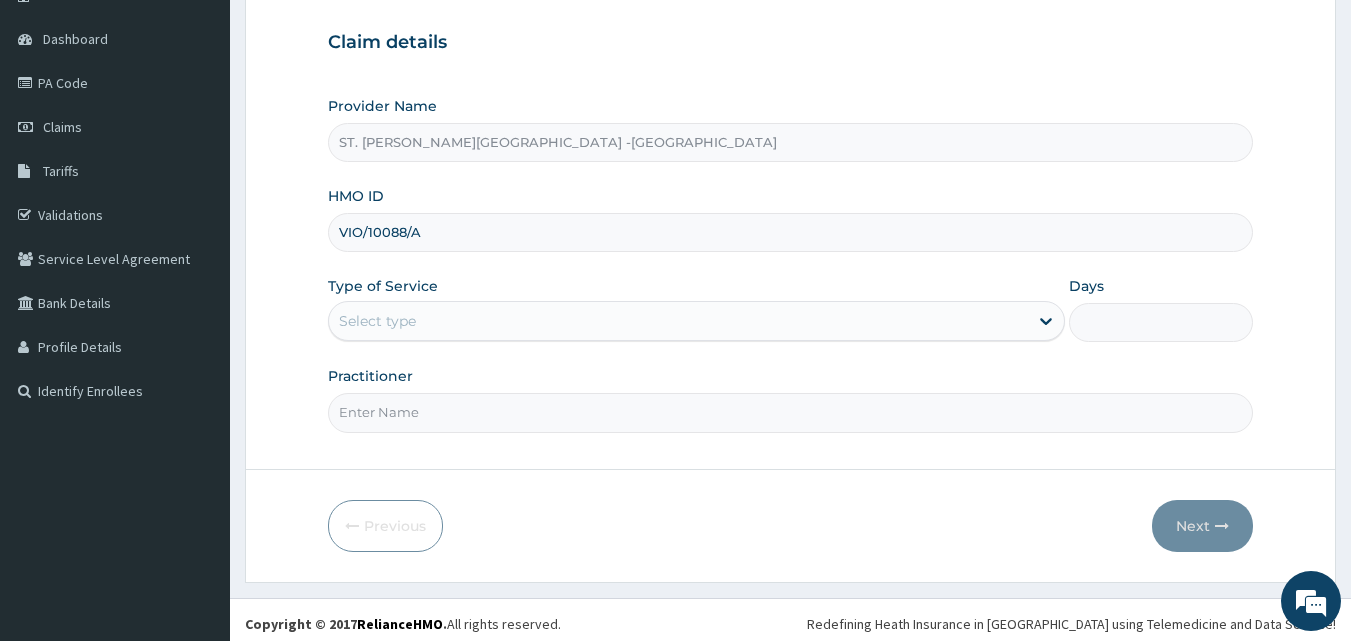 scroll, scrollTop: 187, scrollLeft: 0, axis: vertical 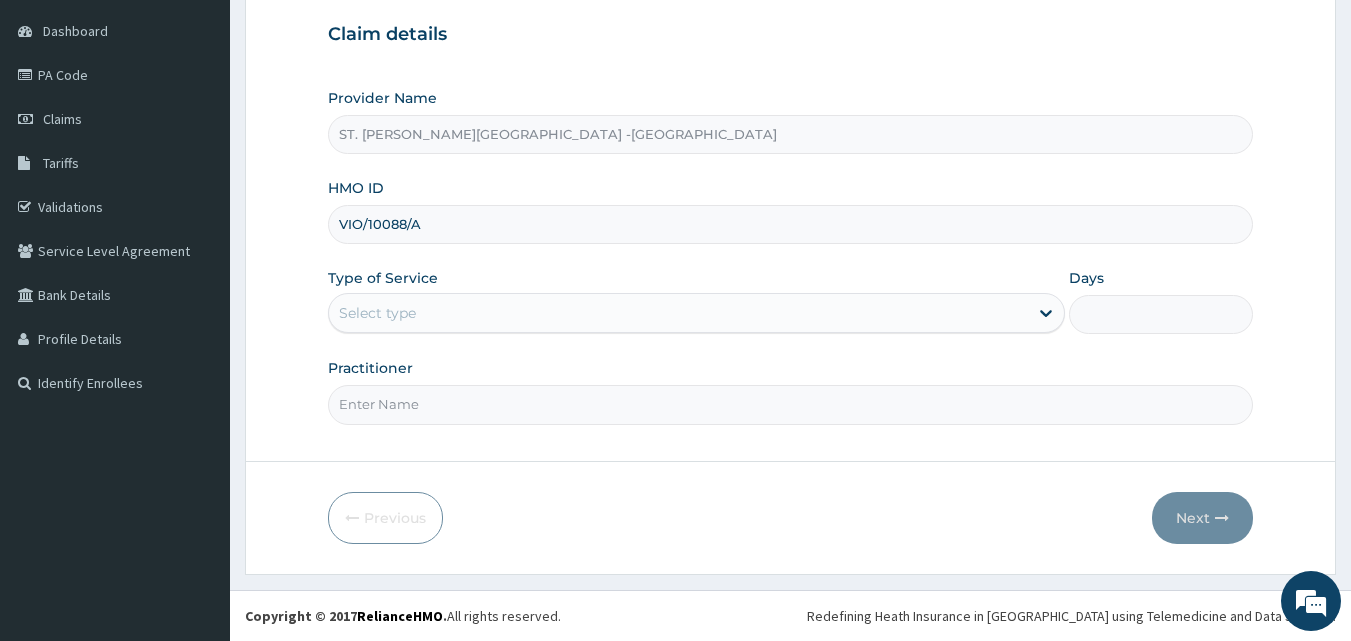 type on "VIO/10088/A" 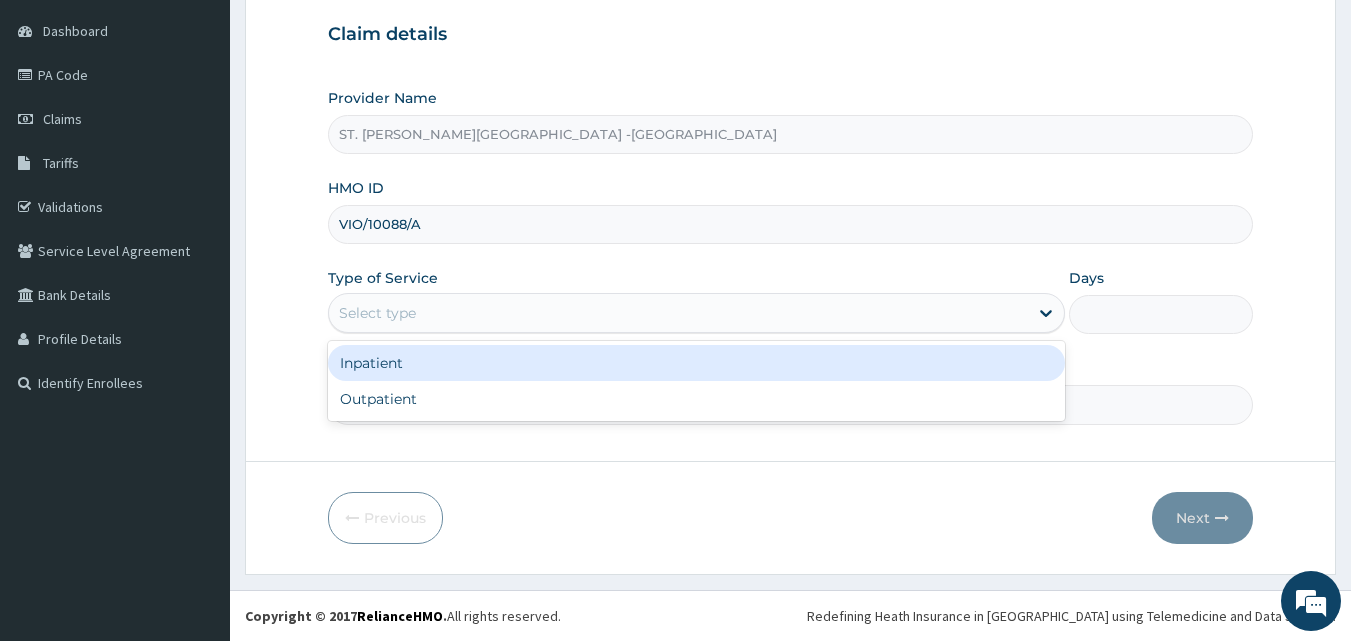 click on "Select type" at bounding box center (678, 313) 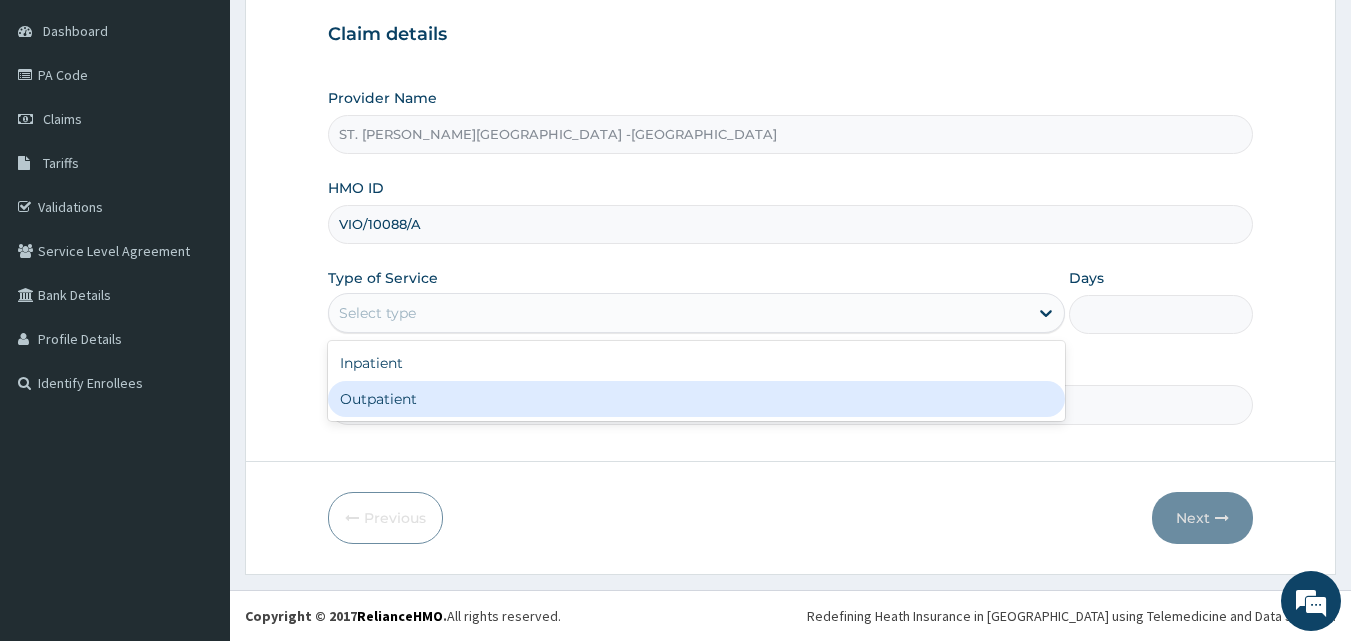 click on "Outpatient" at bounding box center [696, 399] 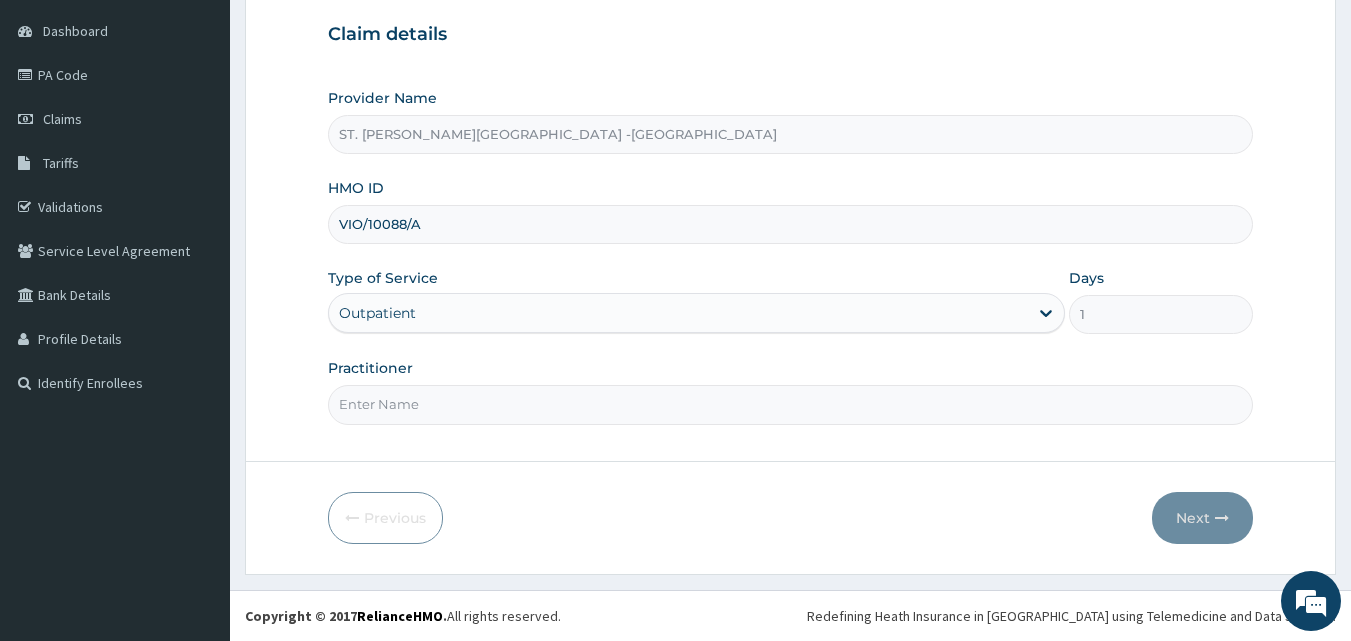 click on "Practitioner" at bounding box center (791, 404) 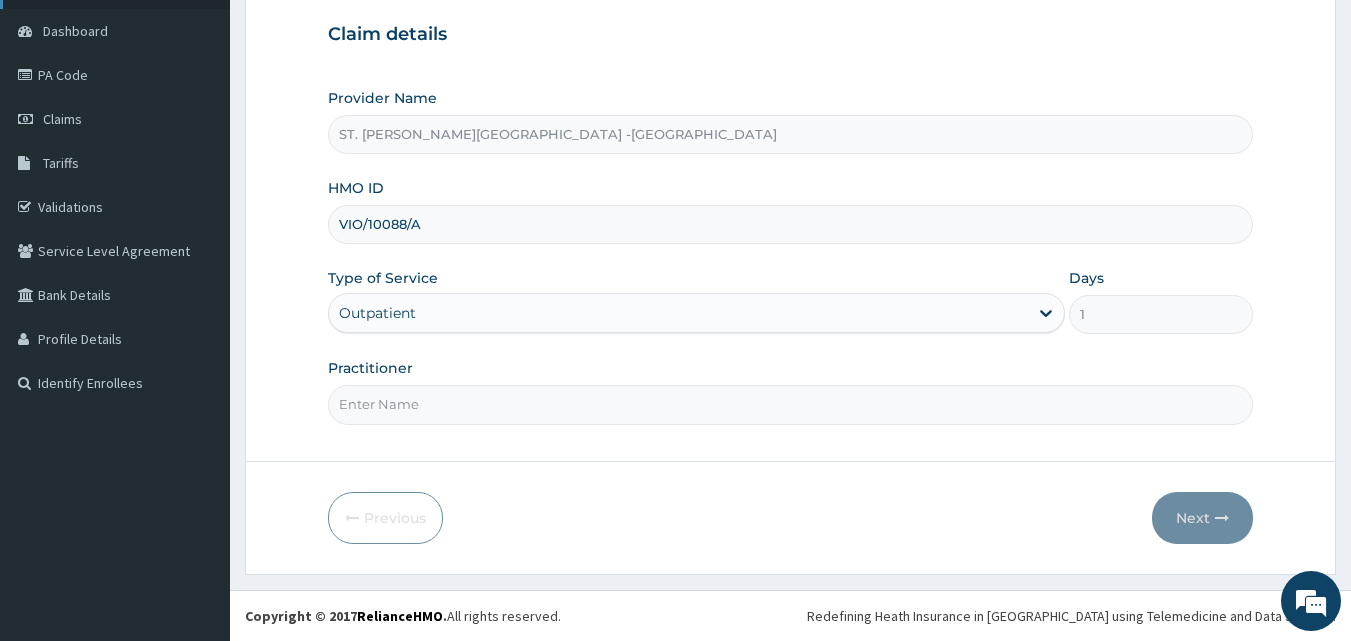 scroll, scrollTop: 0, scrollLeft: 0, axis: both 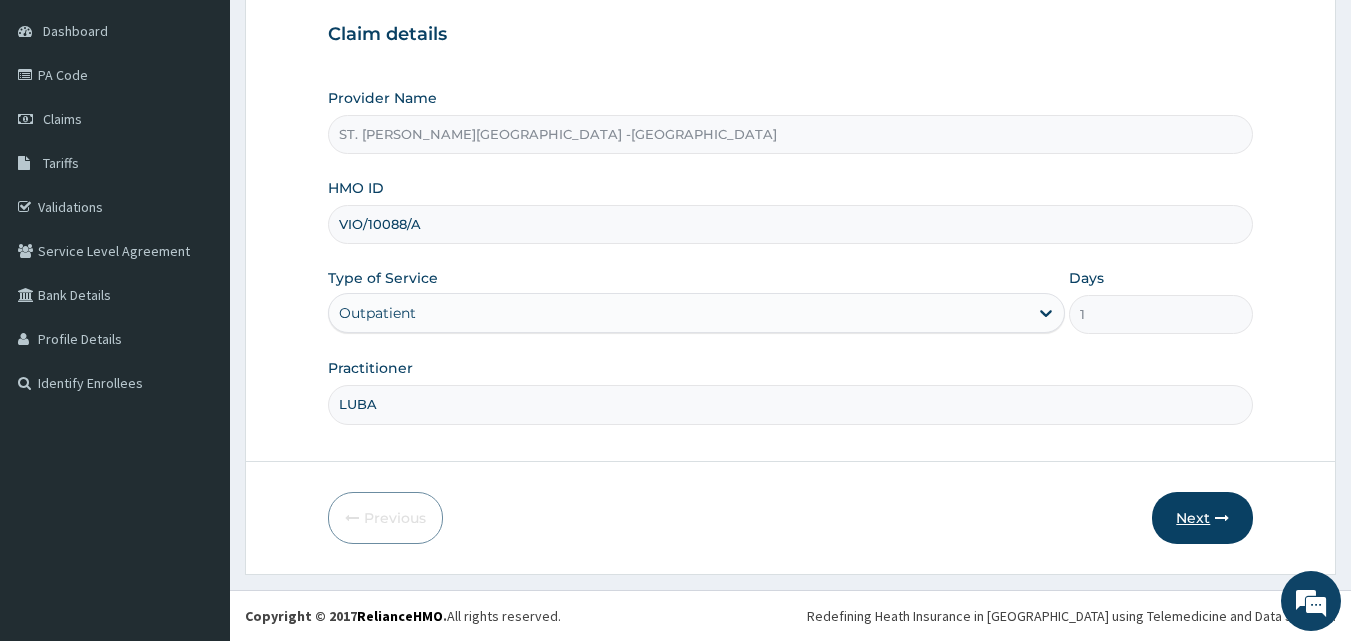 type on "LUBA" 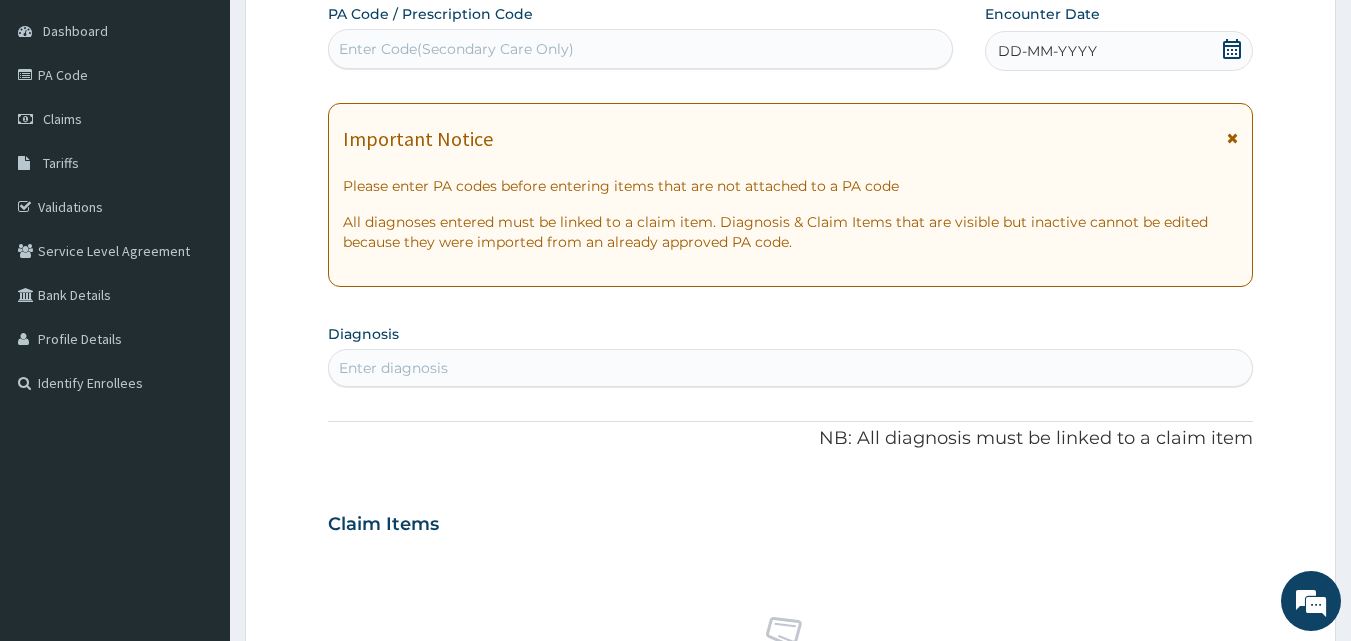 click on "Enter diagnosis" at bounding box center [791, 368] 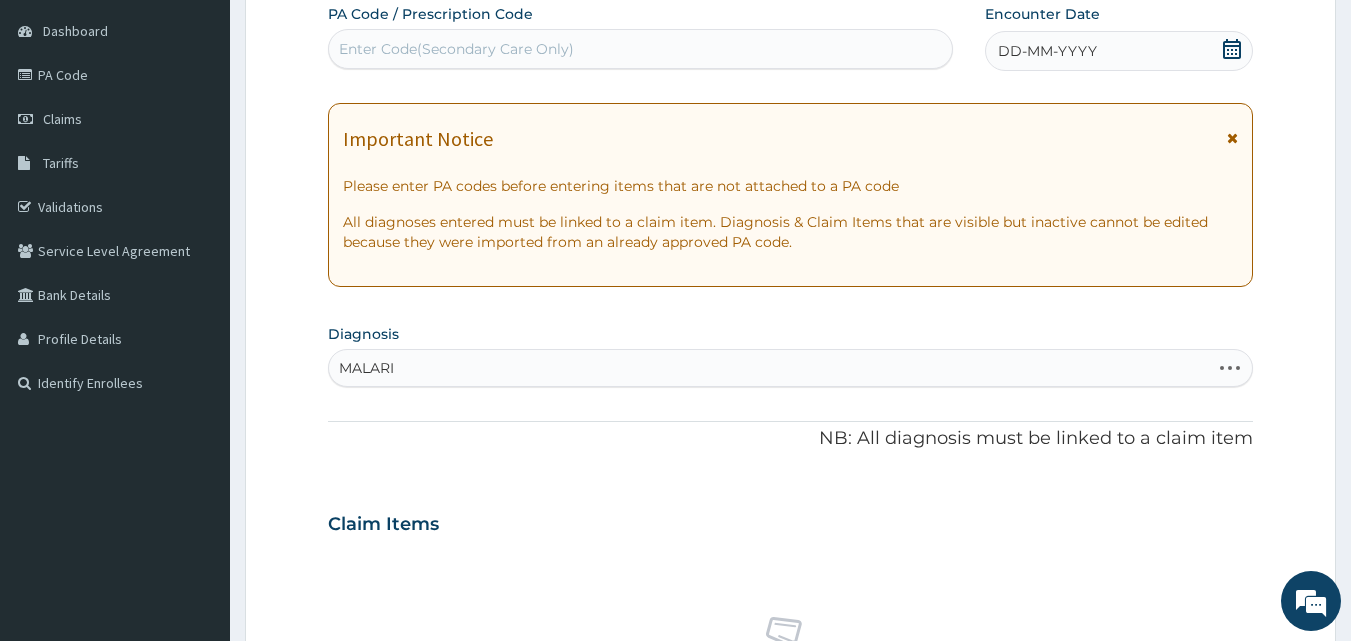 type on "[MEDICAL_DATA]" 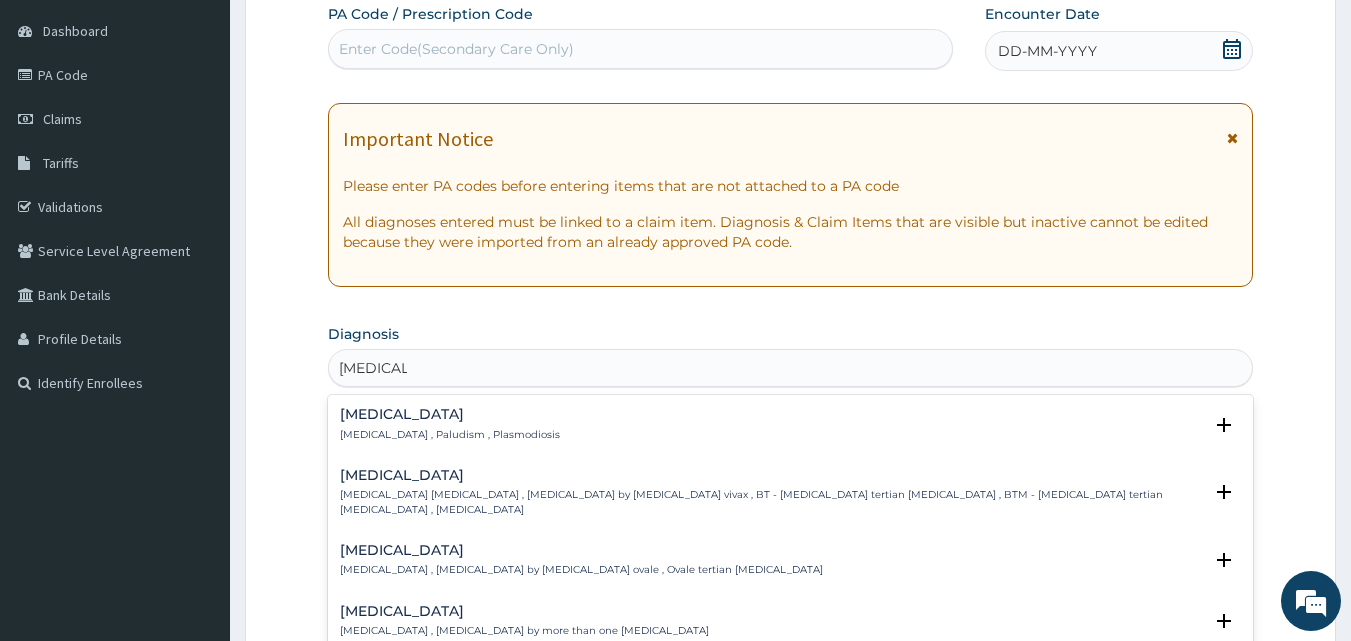 click on "[MEDICAL_DATA] [MEDICAL_DATA] , Paludism , Plasmodiosis" at bounding box center [450, 424] 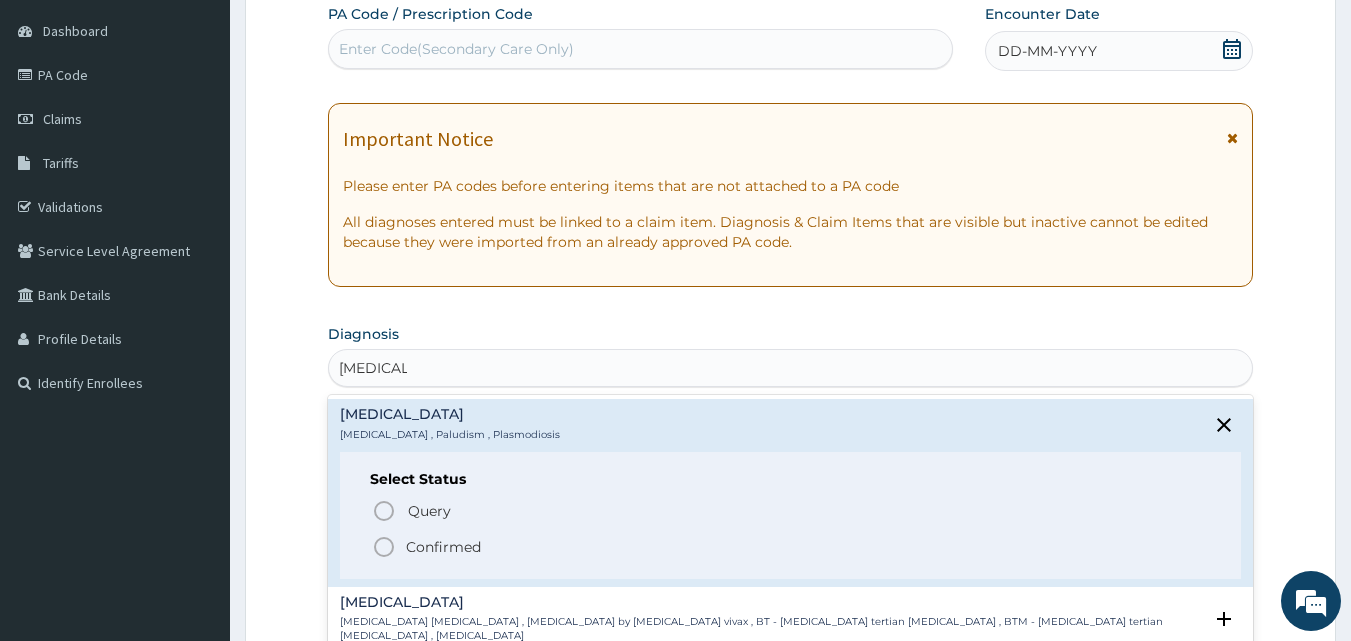 click 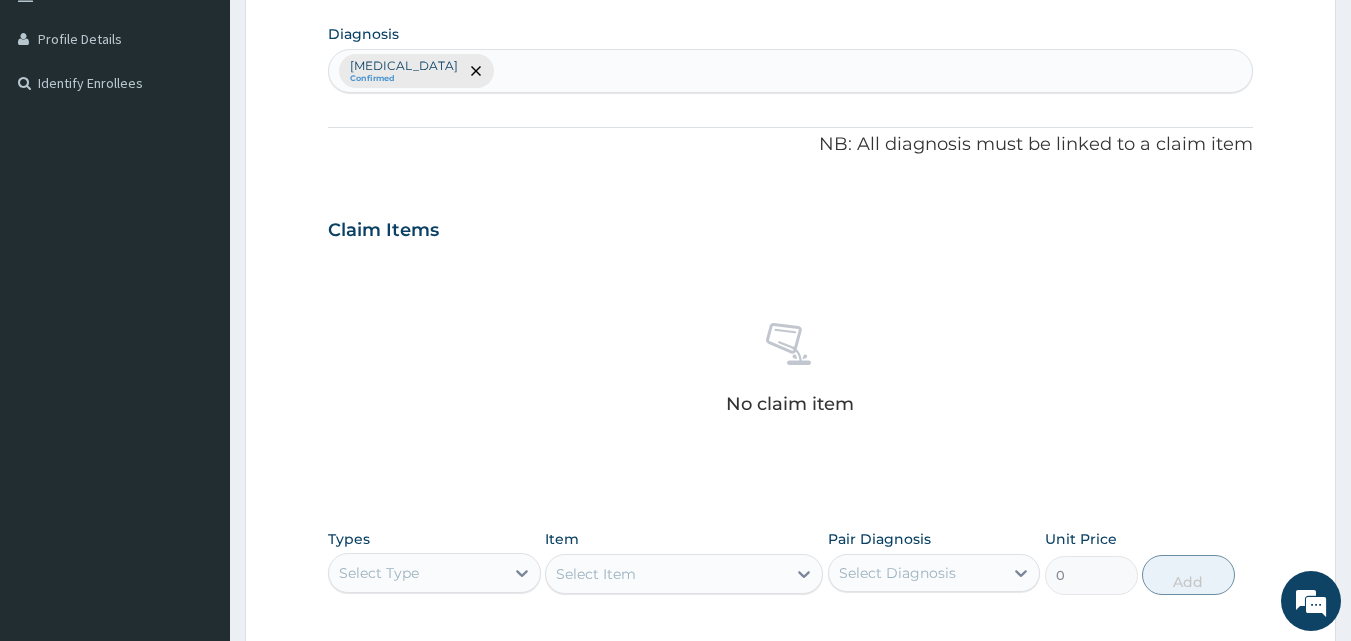 scroll, scrollTop: 787, scrollLeft: 0, axis: vertical 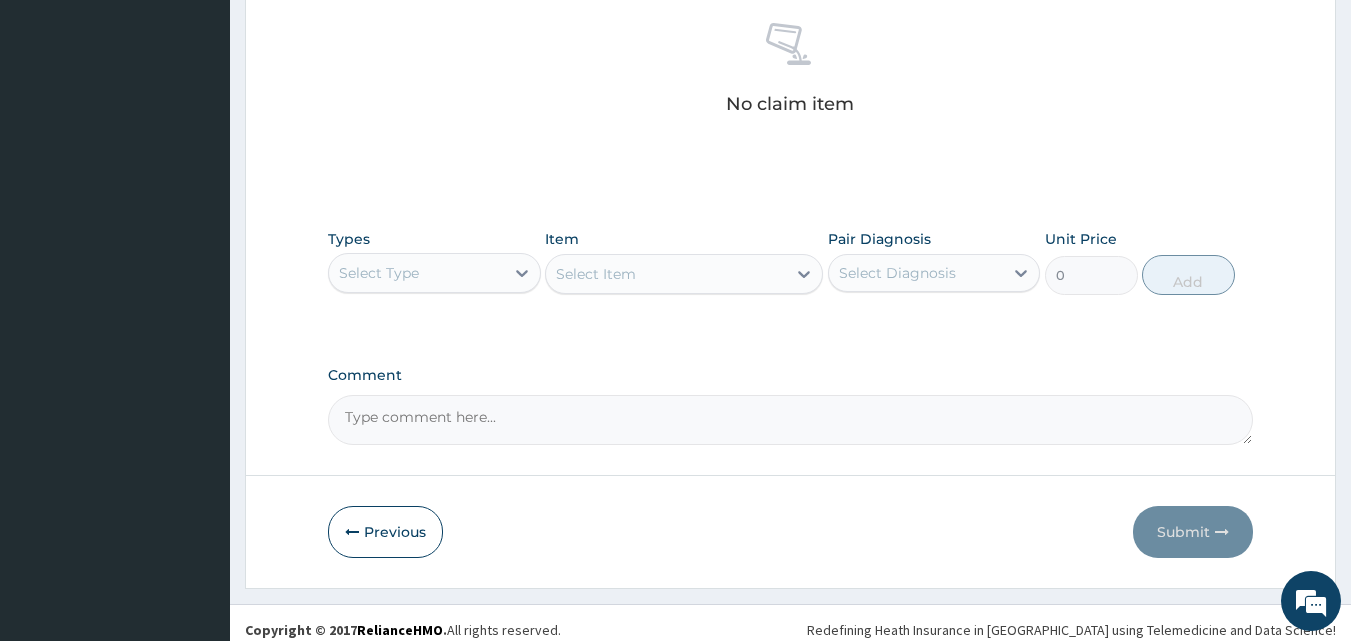click on "Types Select Type" at bounding box center (434, 262) 